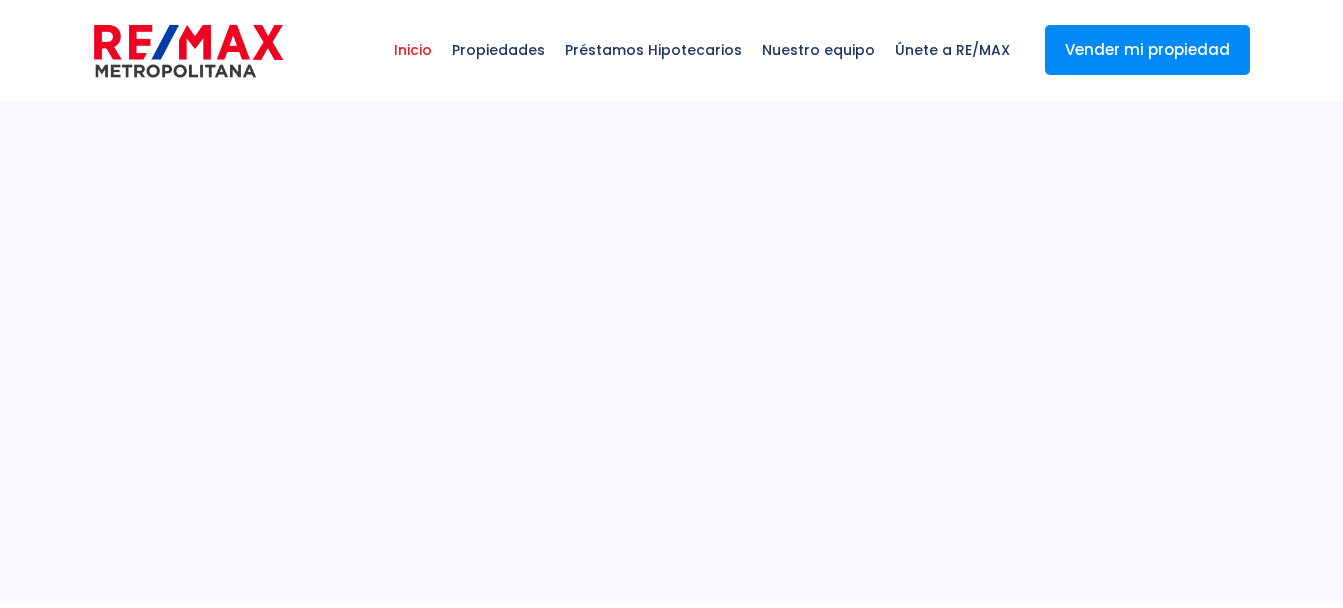 select 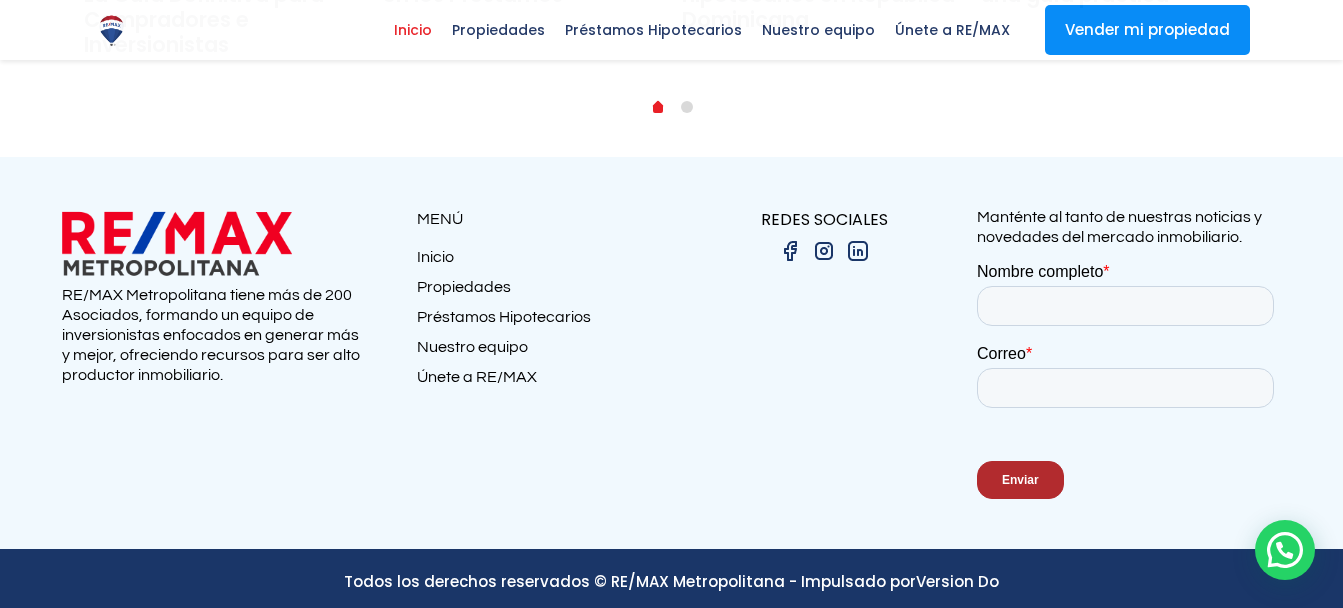 scroll, scrollTop: 4007, scrollLeft: 0, axis: vertical 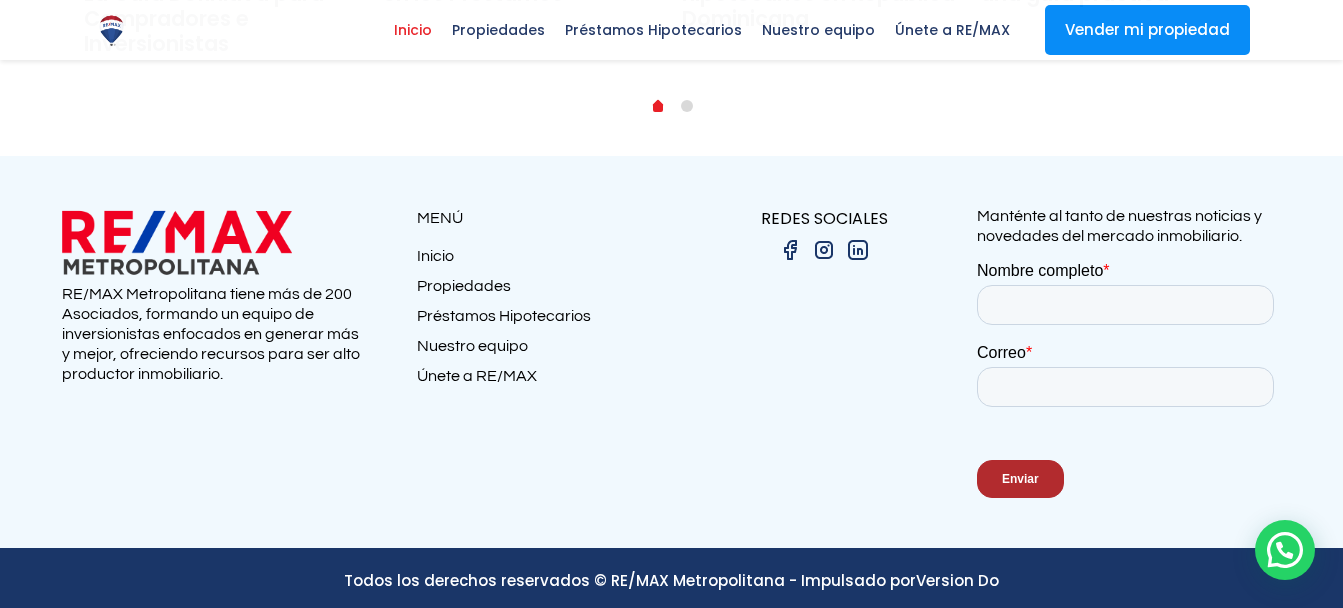 click on "Nuestro equipo" at bounding box center (544, 351) 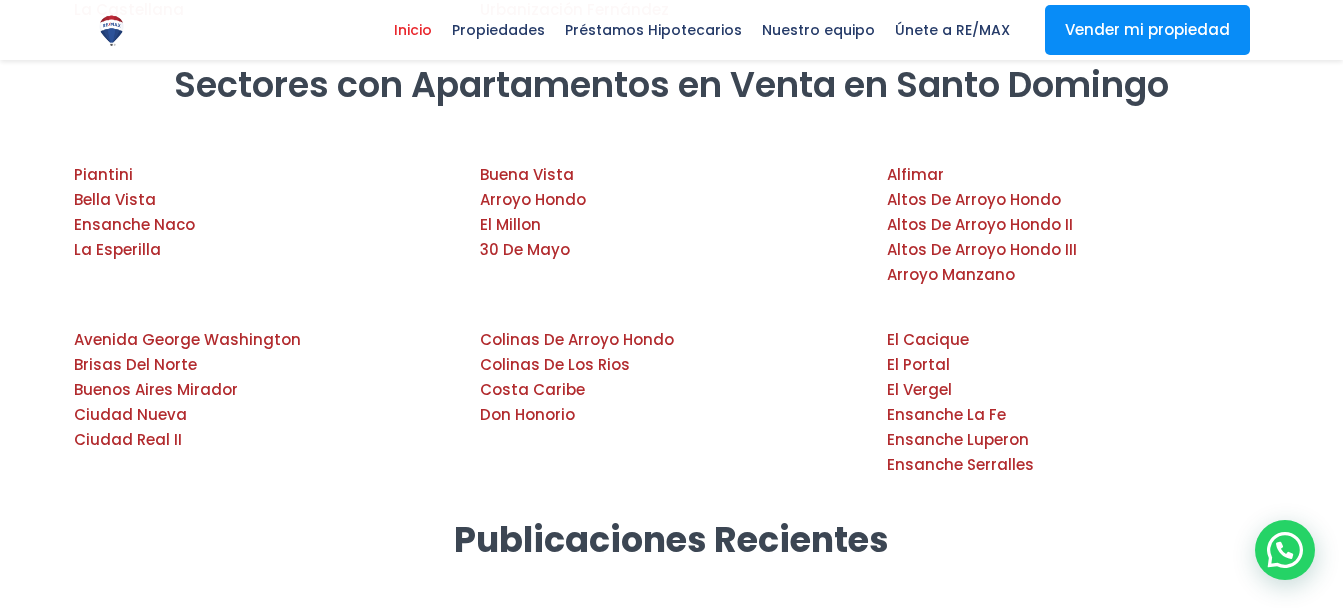 scroll, scrollTop: 2886, scrollLeft: 0, axis: vertical 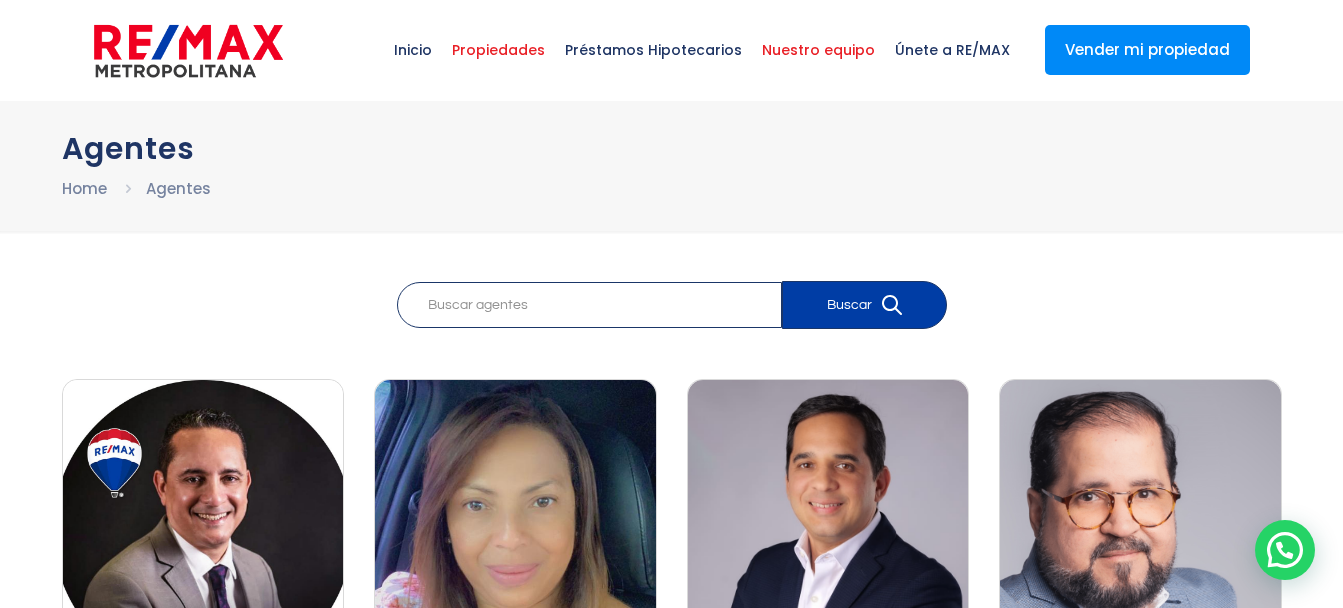 click on "Propiedades" at bounding box center [498, 50] 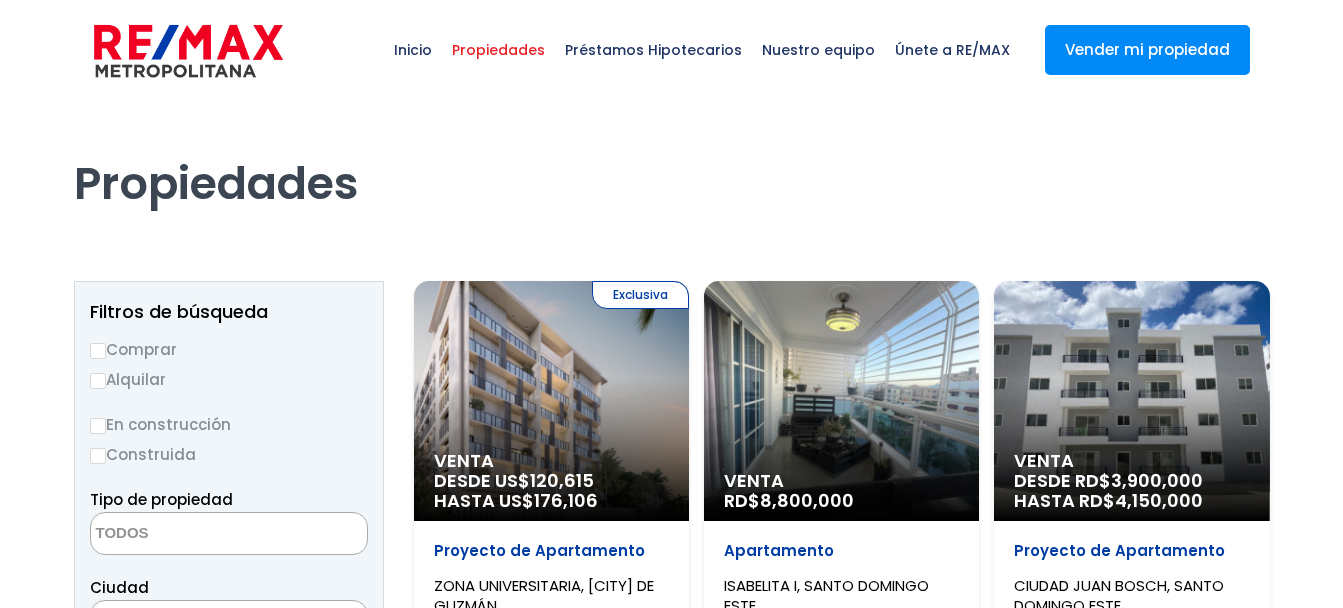 select 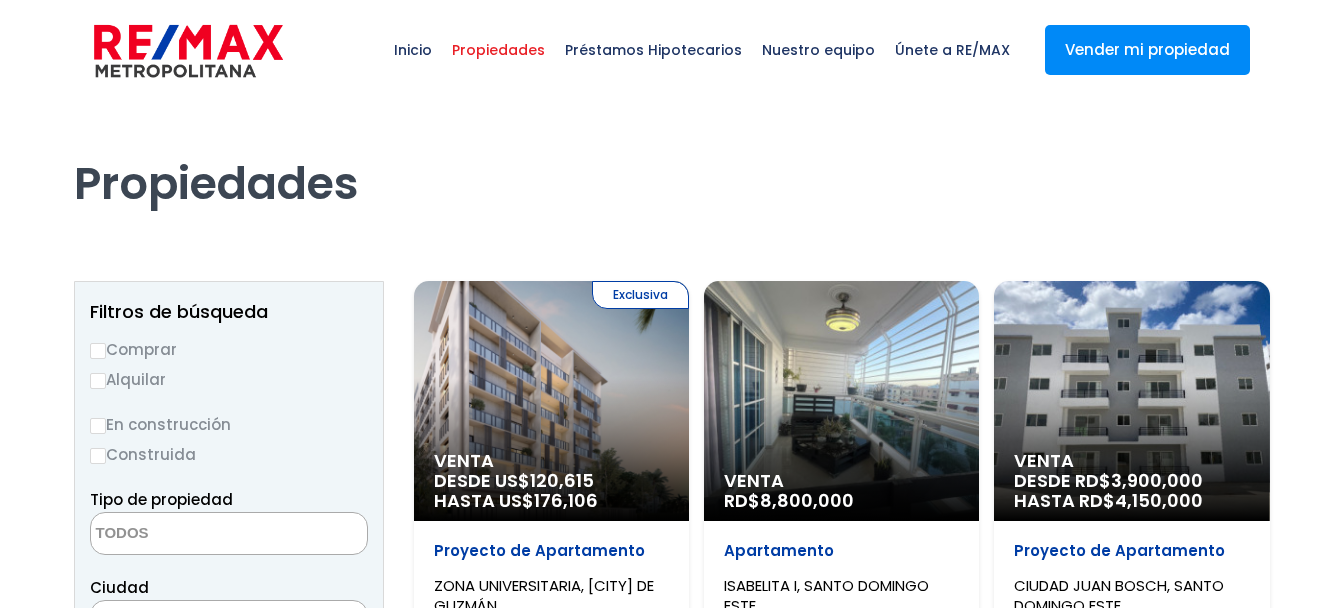 scroll, scrollTop: 0, scrollLeft: 0, axis: both 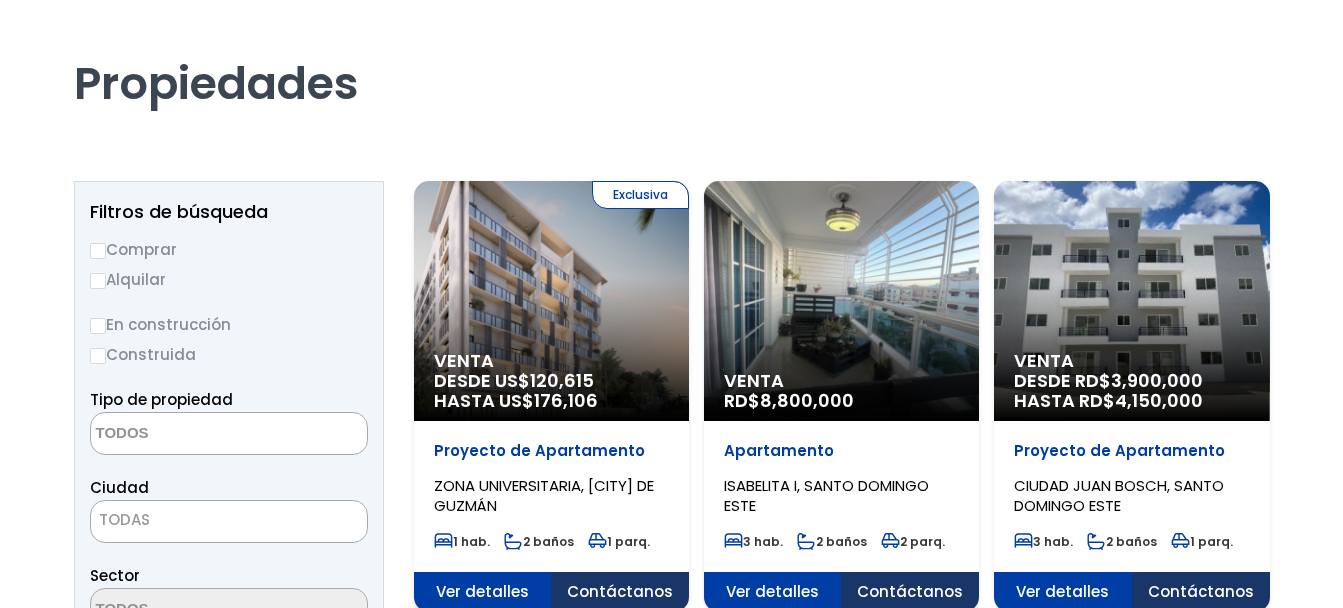 click on "Alquilar" at bounding box center [229, 279] 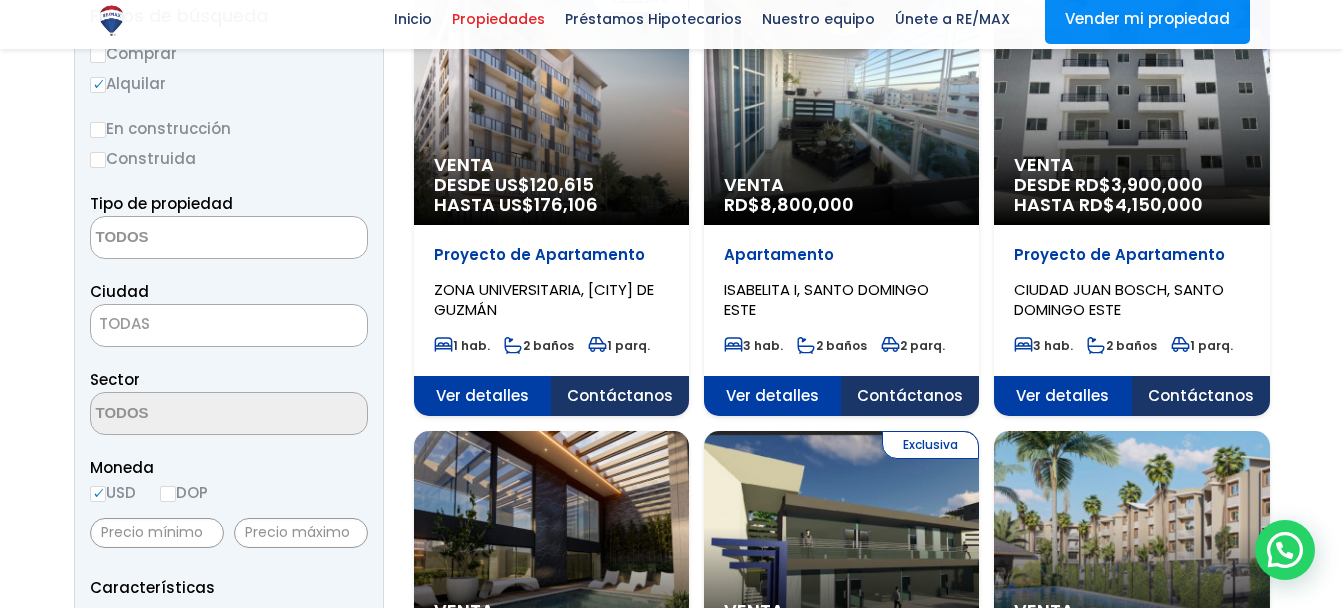 scroll, scrollTop: 300, scrollLeft: 0, axis: vertical 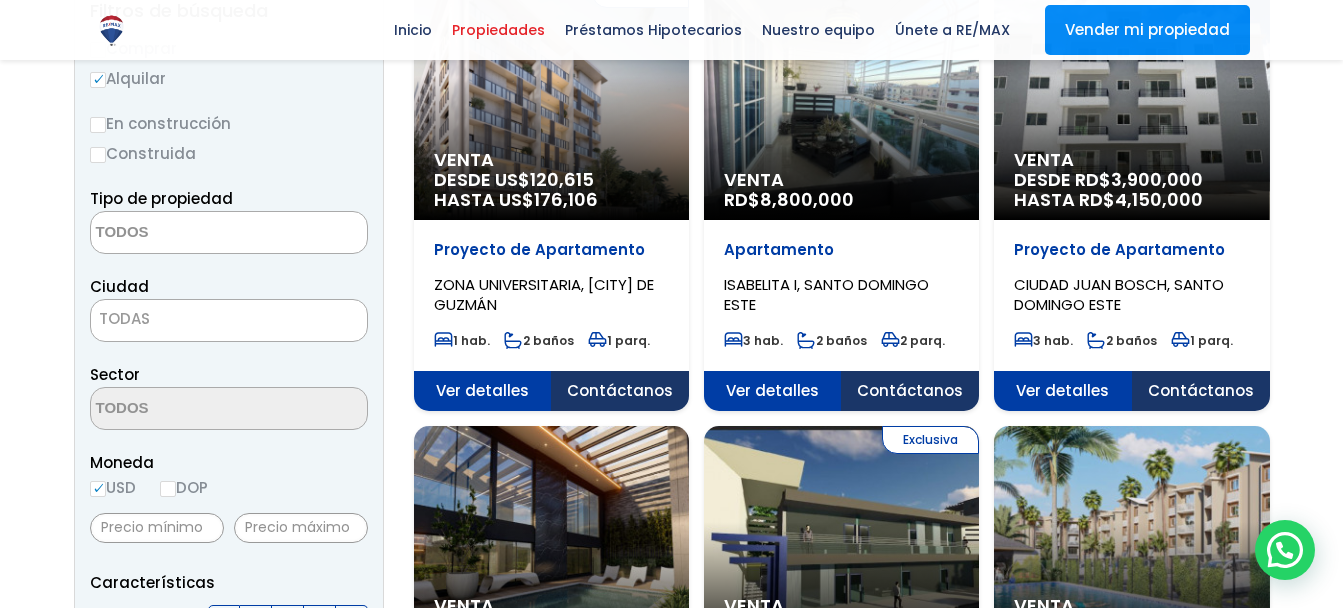 click at bounding box center (188, 233) 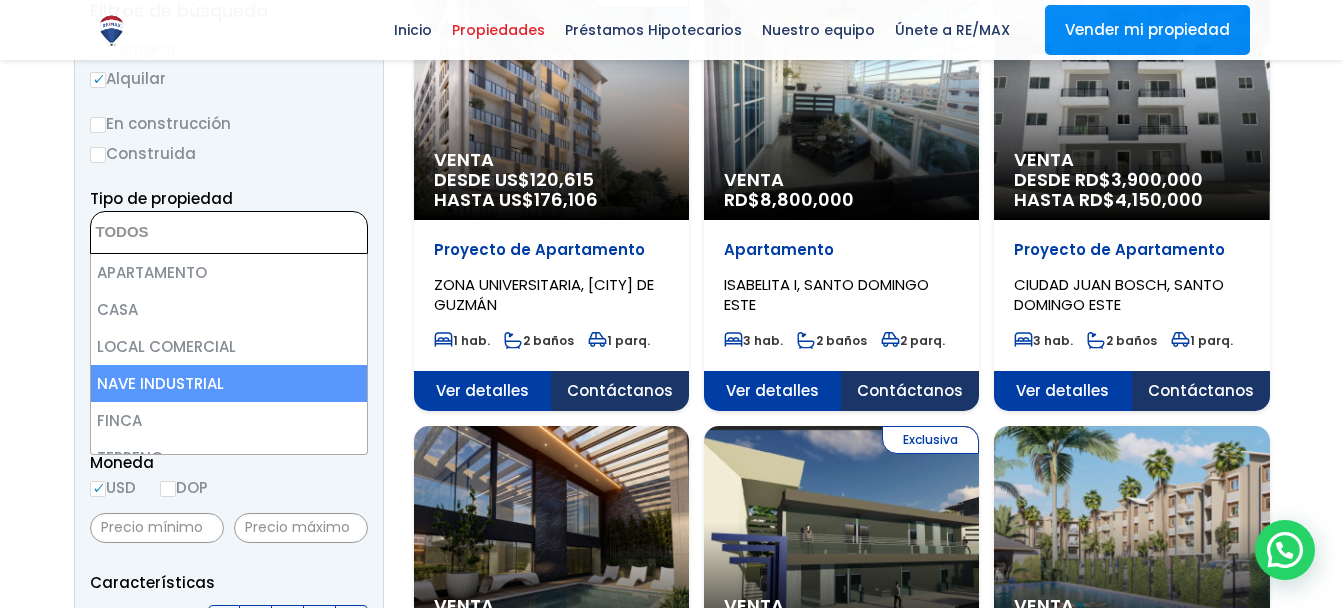 select on "industrial+site" 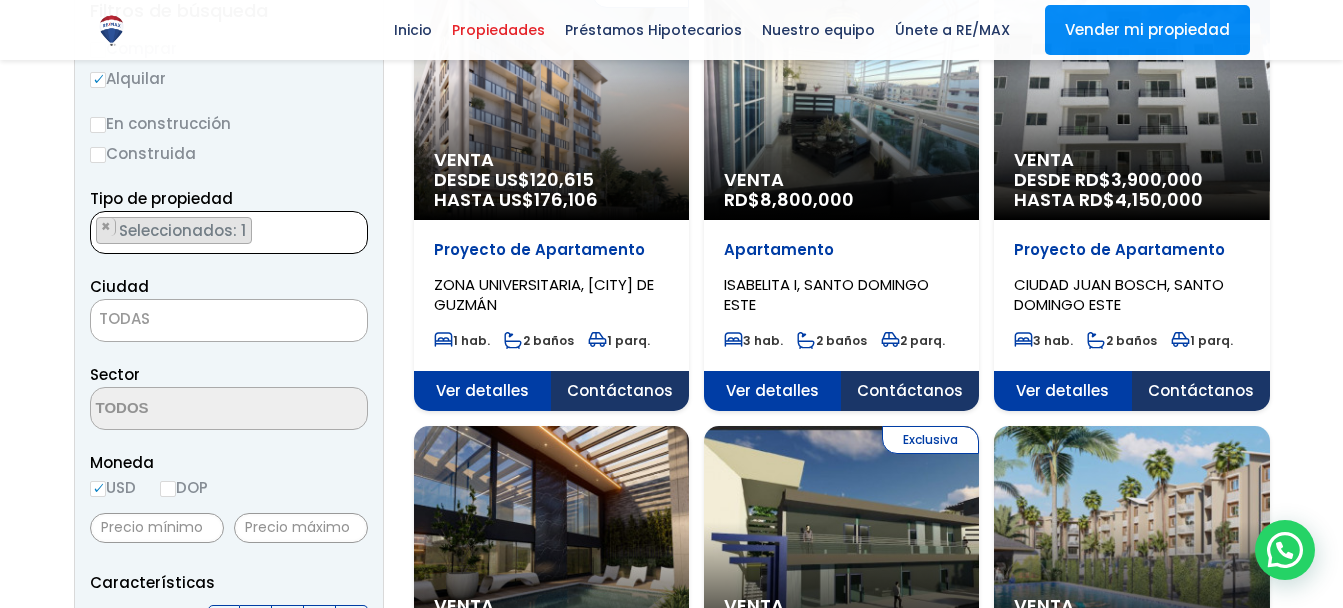 scroll, scrollTop: 69, scrollLeft: 0, axis: vertical 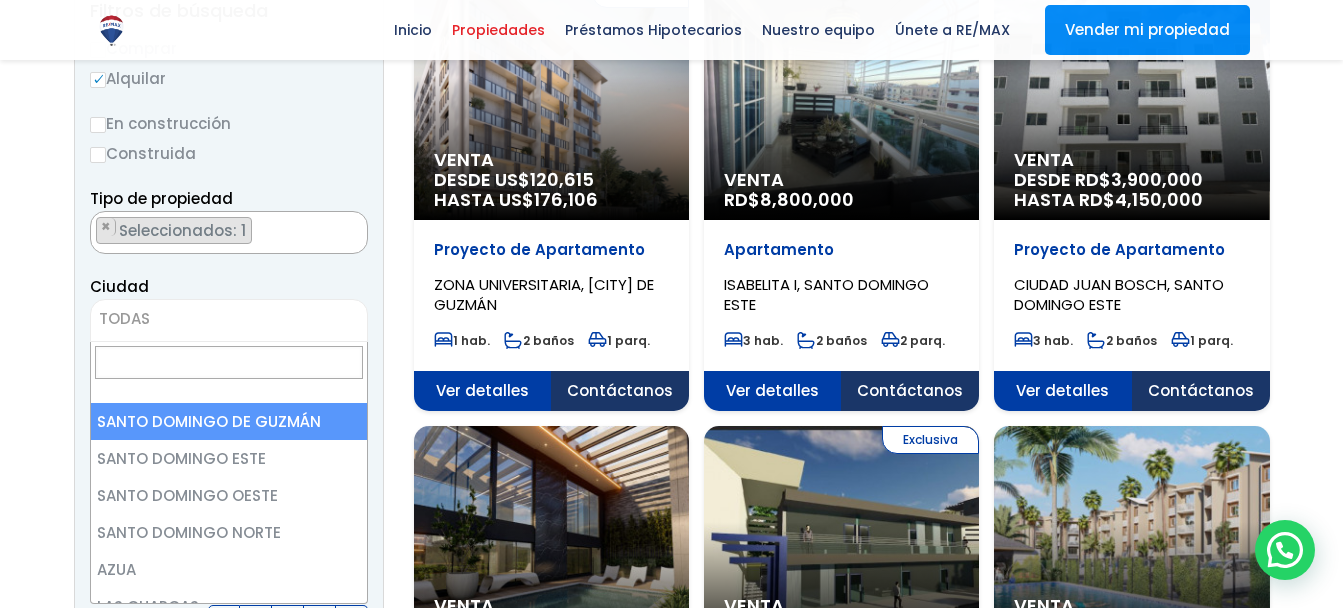 click on "TODAS" at bounding box center (229, 319) 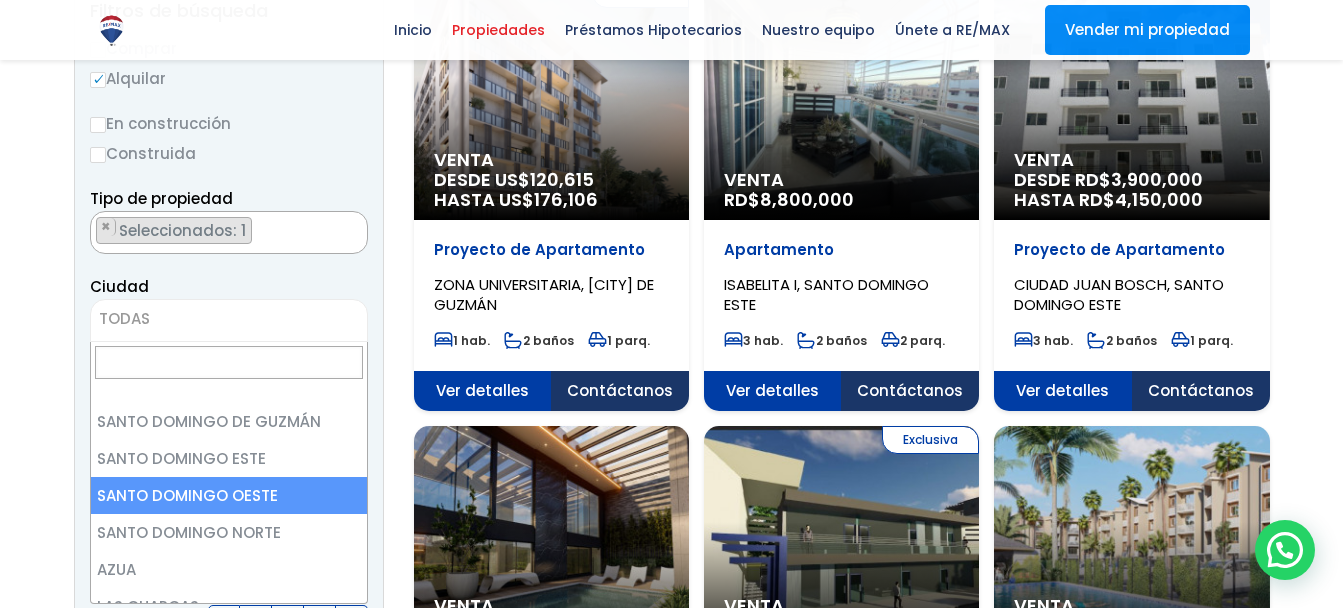 select on "149" 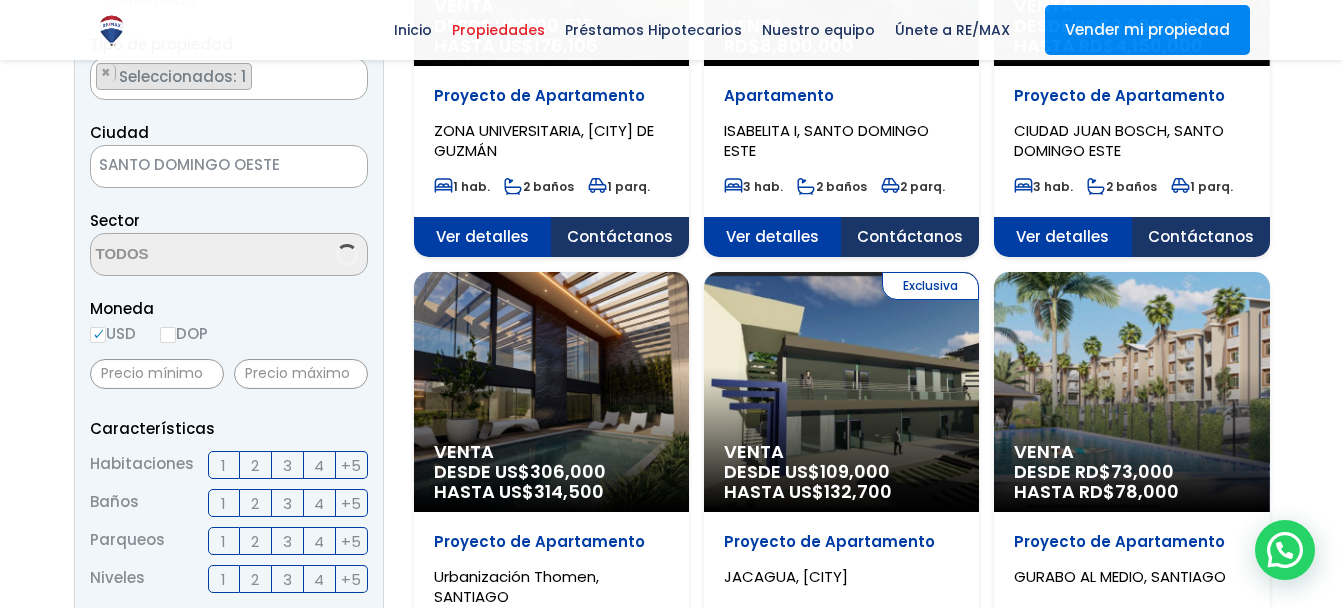 scroll, scrollTop: 500, scrollLeft: 0, axis: vertical 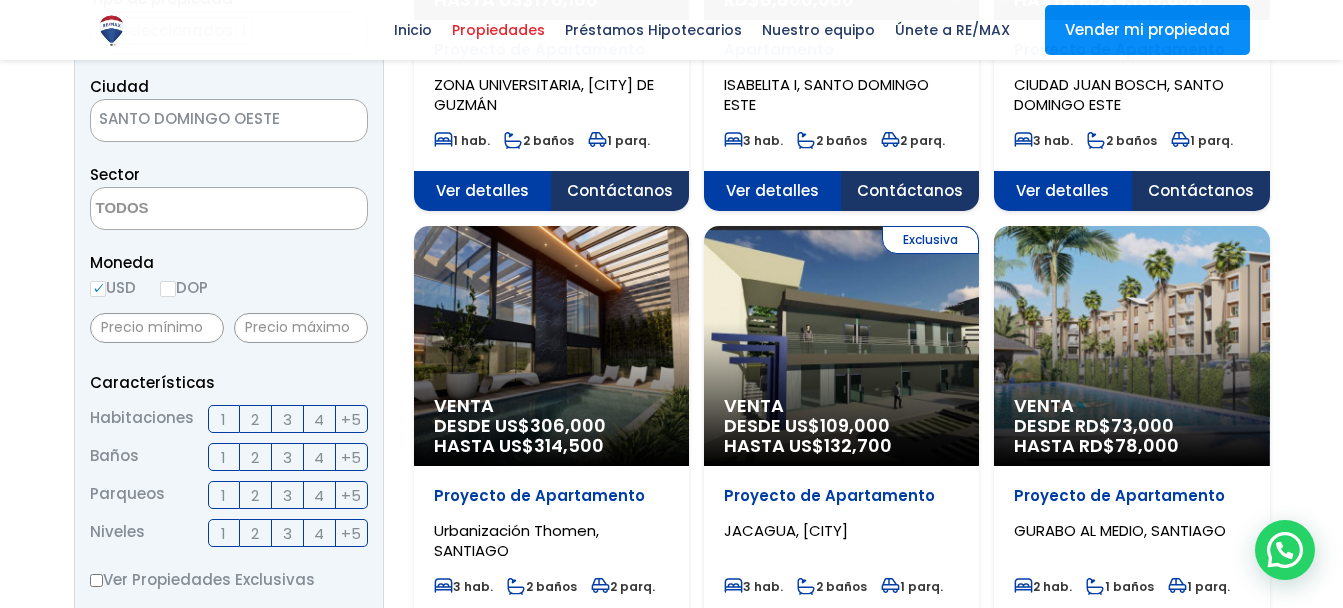 click at bounding box center (229, 208) 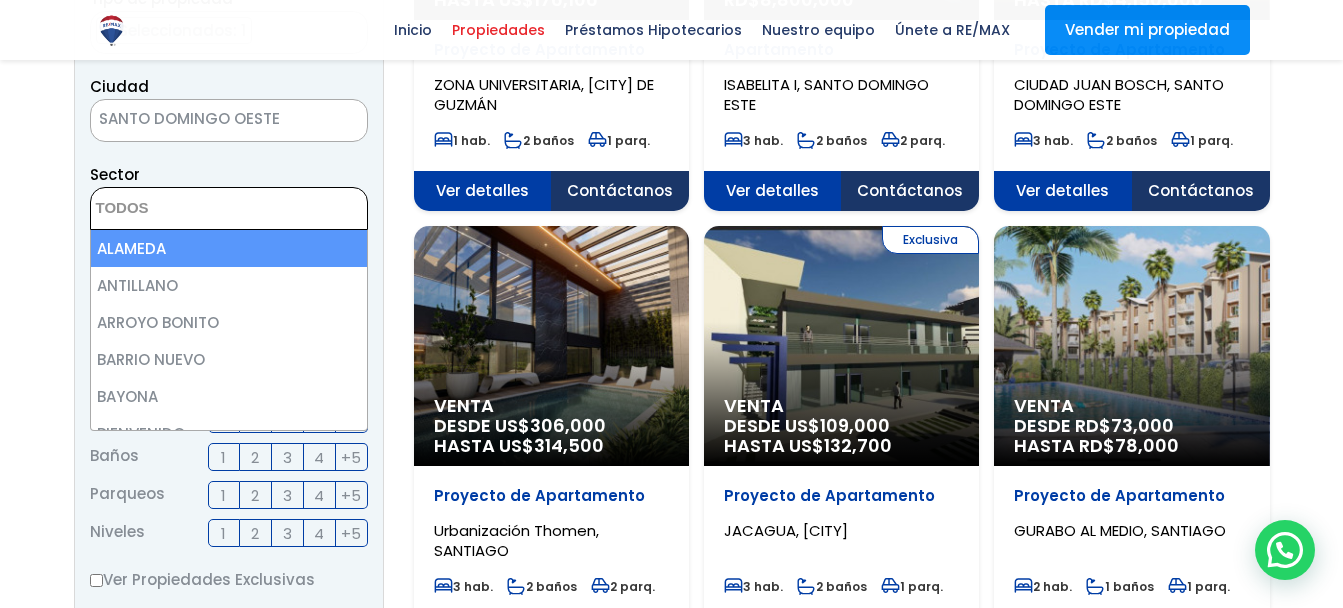 click at bounding box center (671, 1120) 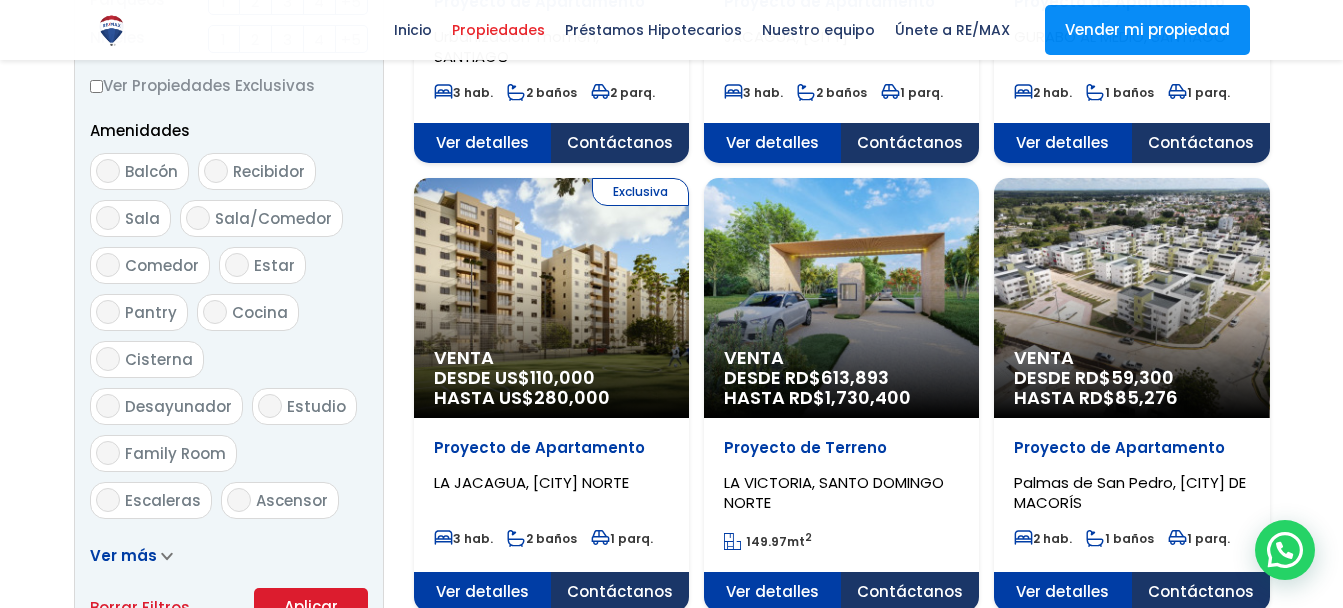 scroll, scrollTop: 1100, scrollLeft: 0, axis: vertical 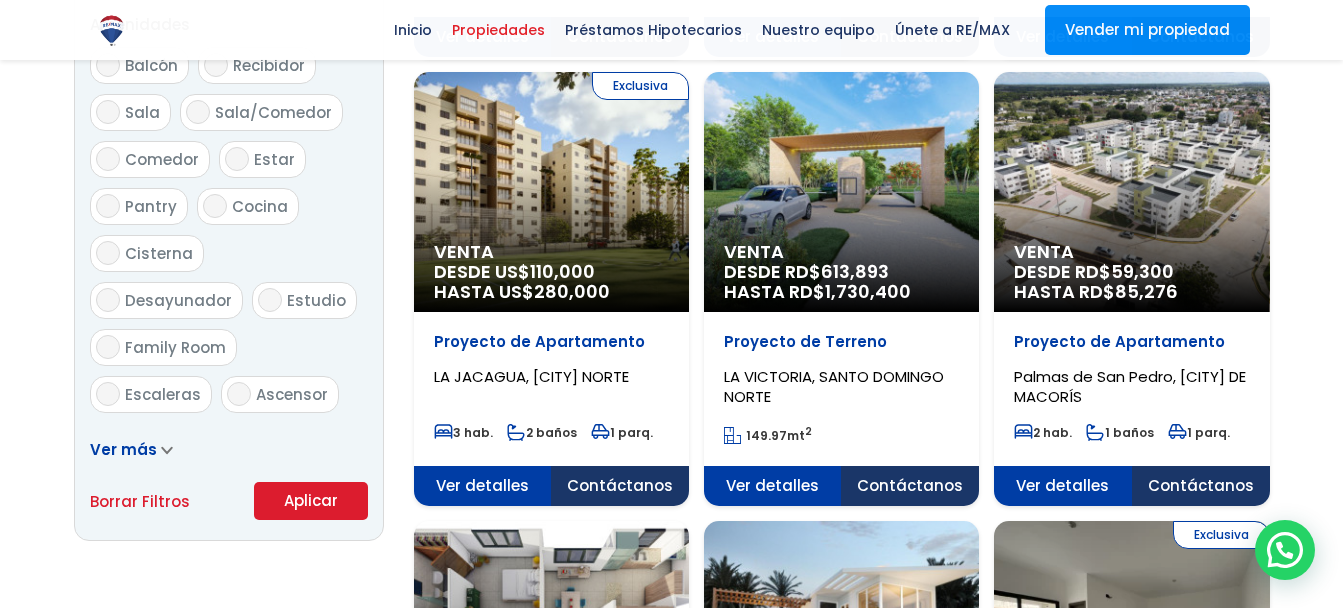 click on "Aplicar" at bounding box center [311, 501] 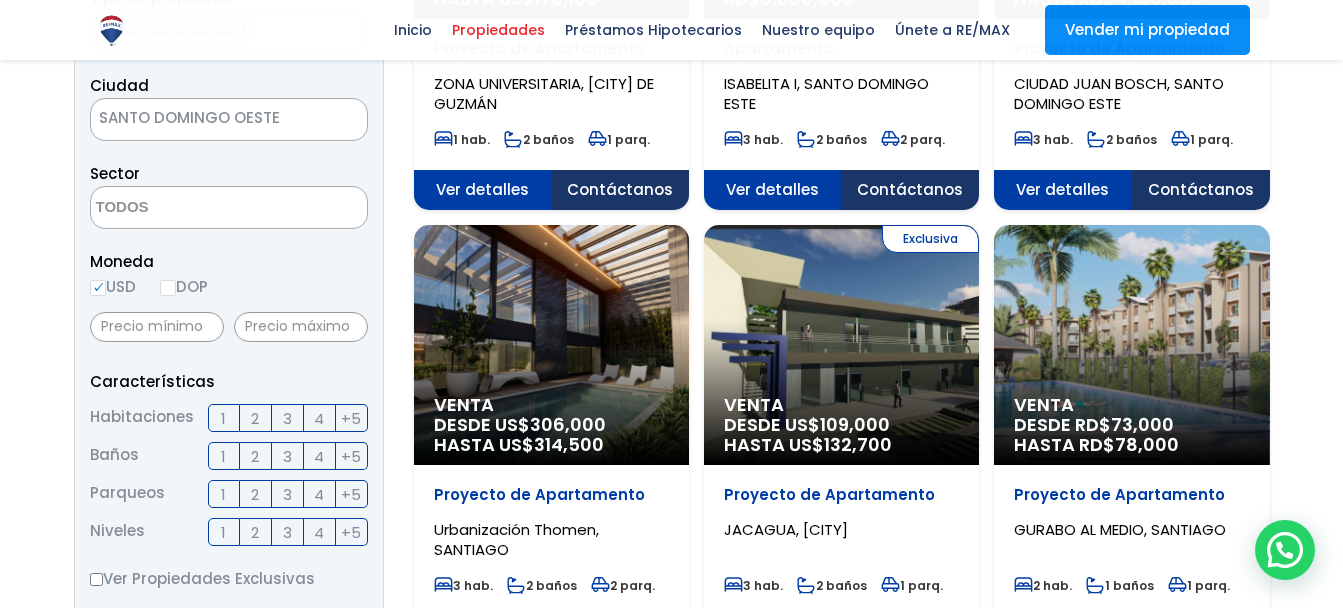 scroll, scrollTop: 500, scrollLeft: 0, axis: vertical 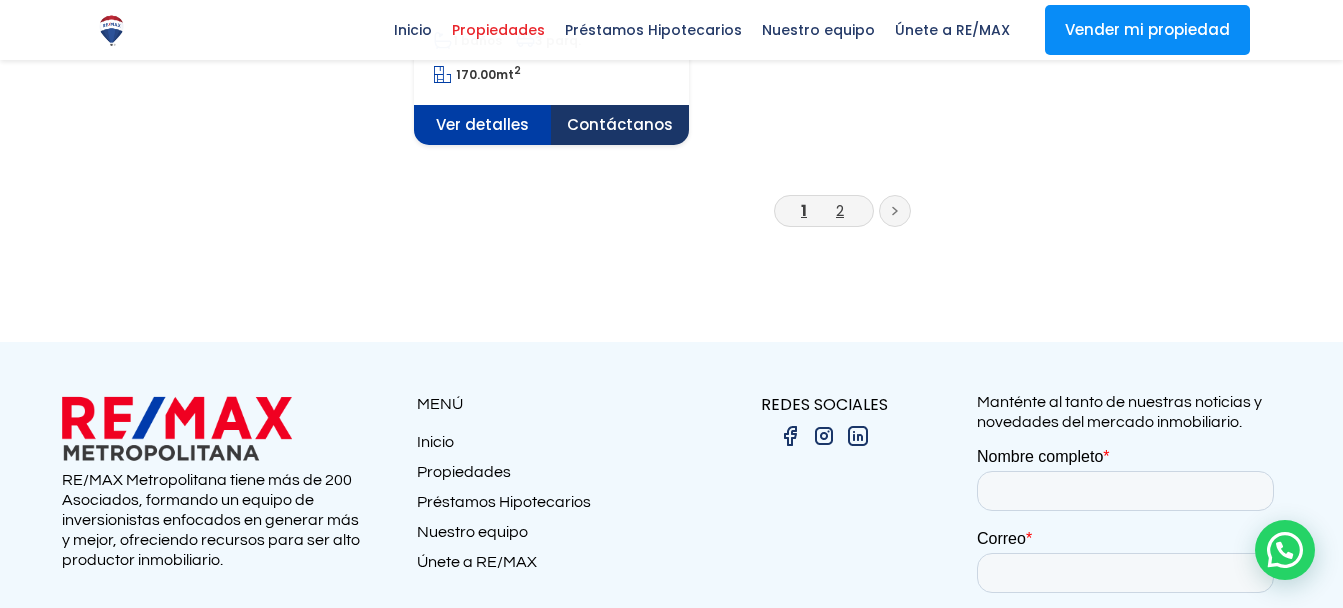 click on "2" at bounding box center [840, 210] 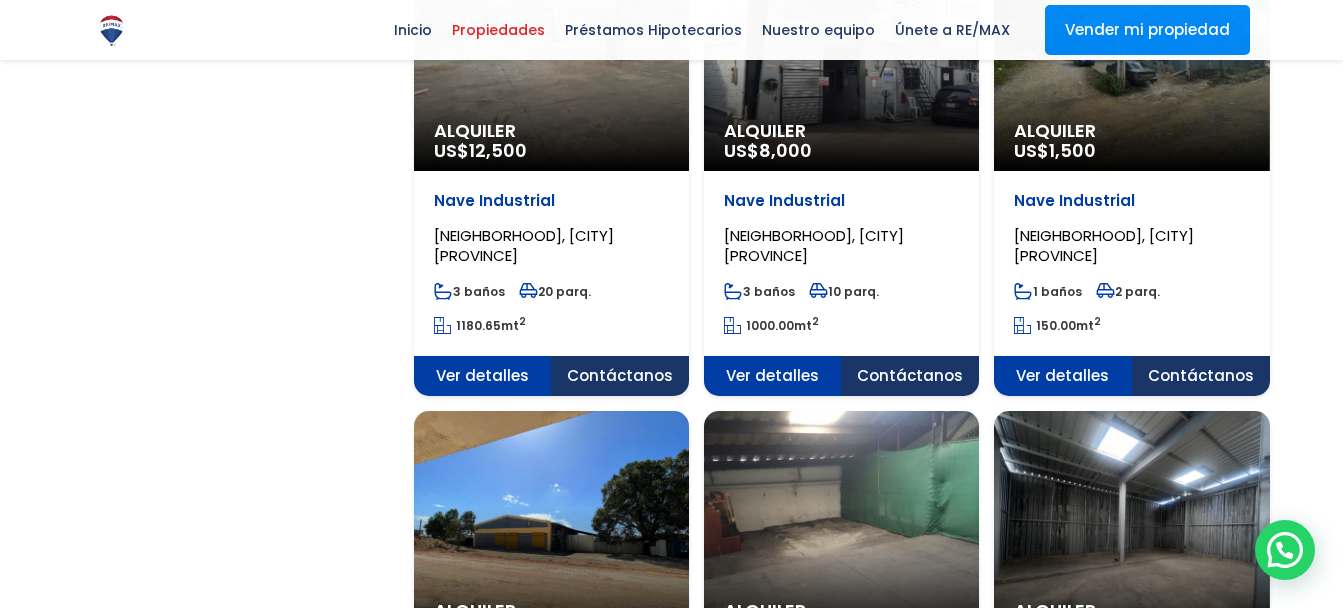 scroll, scrollTop: 1700, scrollLeft: 0, axis: vertical 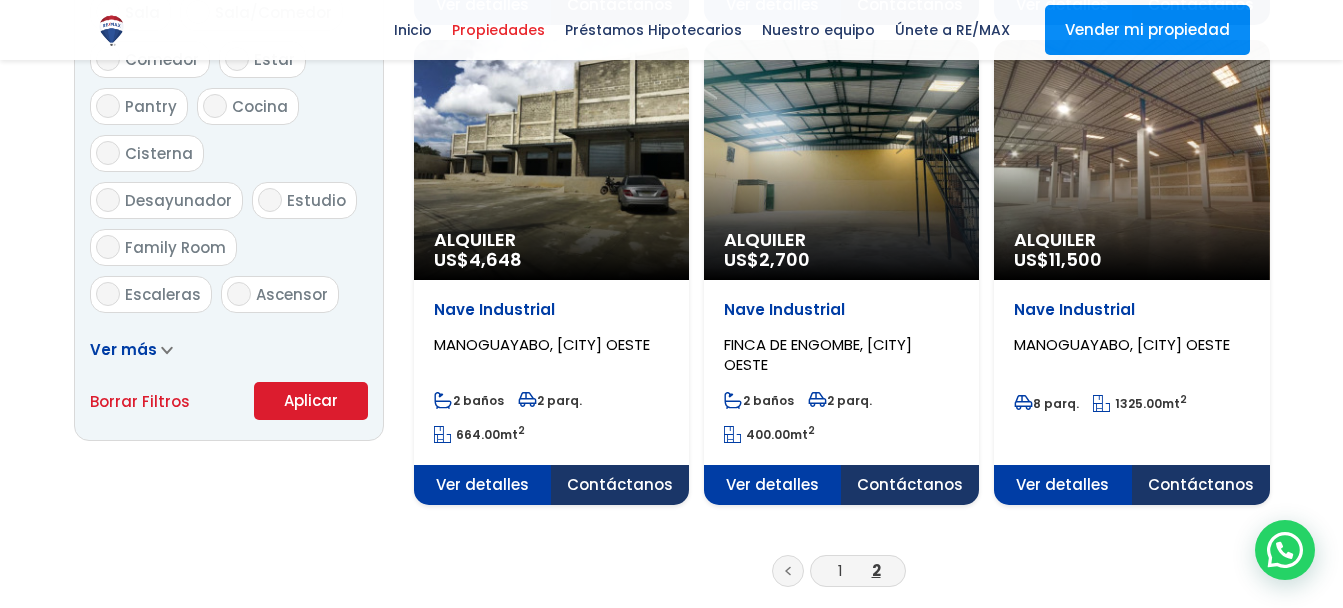 click on "1" at bounding box center [840, 570] 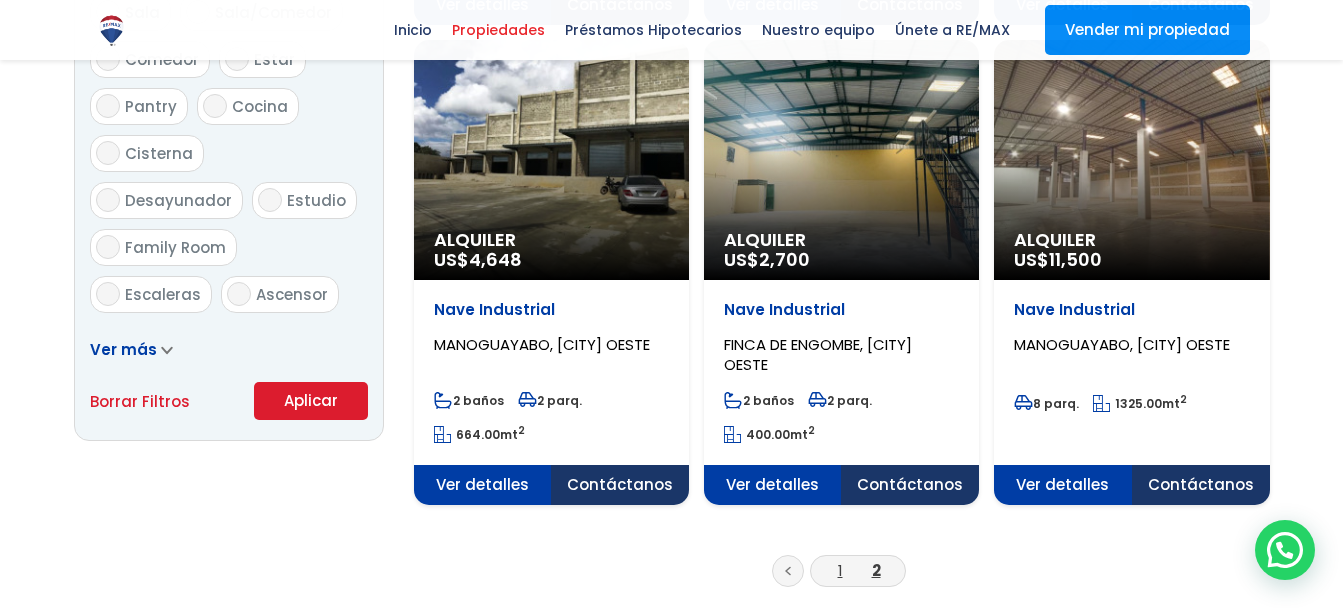 click on "1" at bounding box center (840, 570) 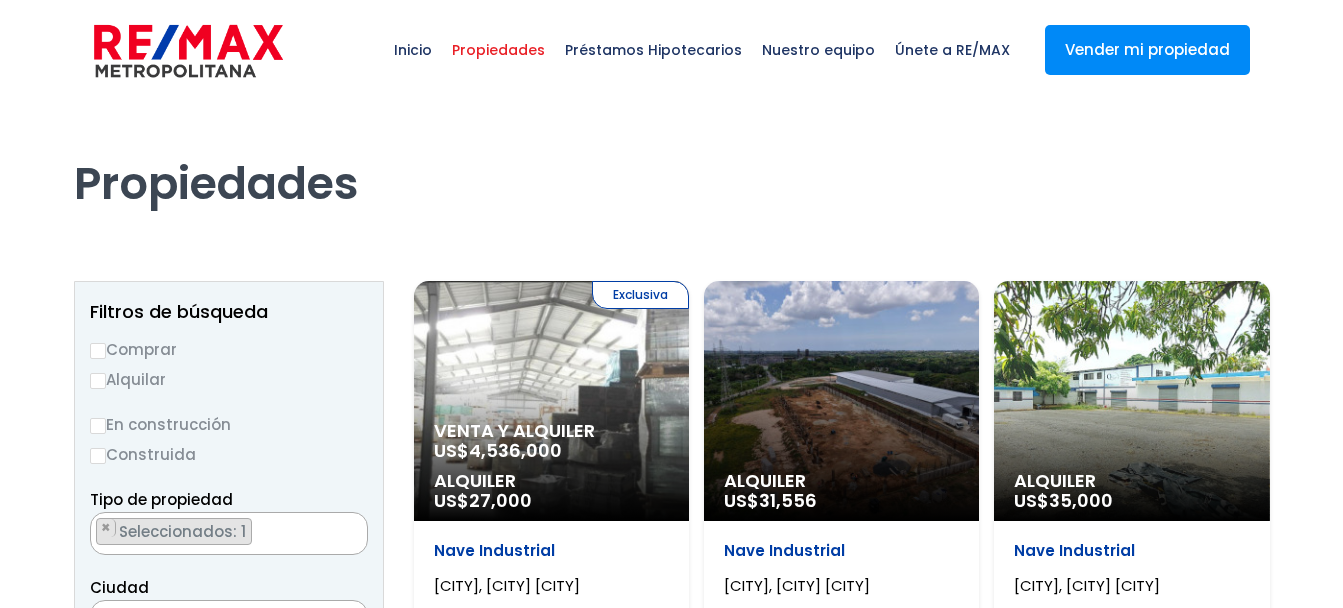 scroll, scrollTop: 0, scrollLeft: 0, axis: both 